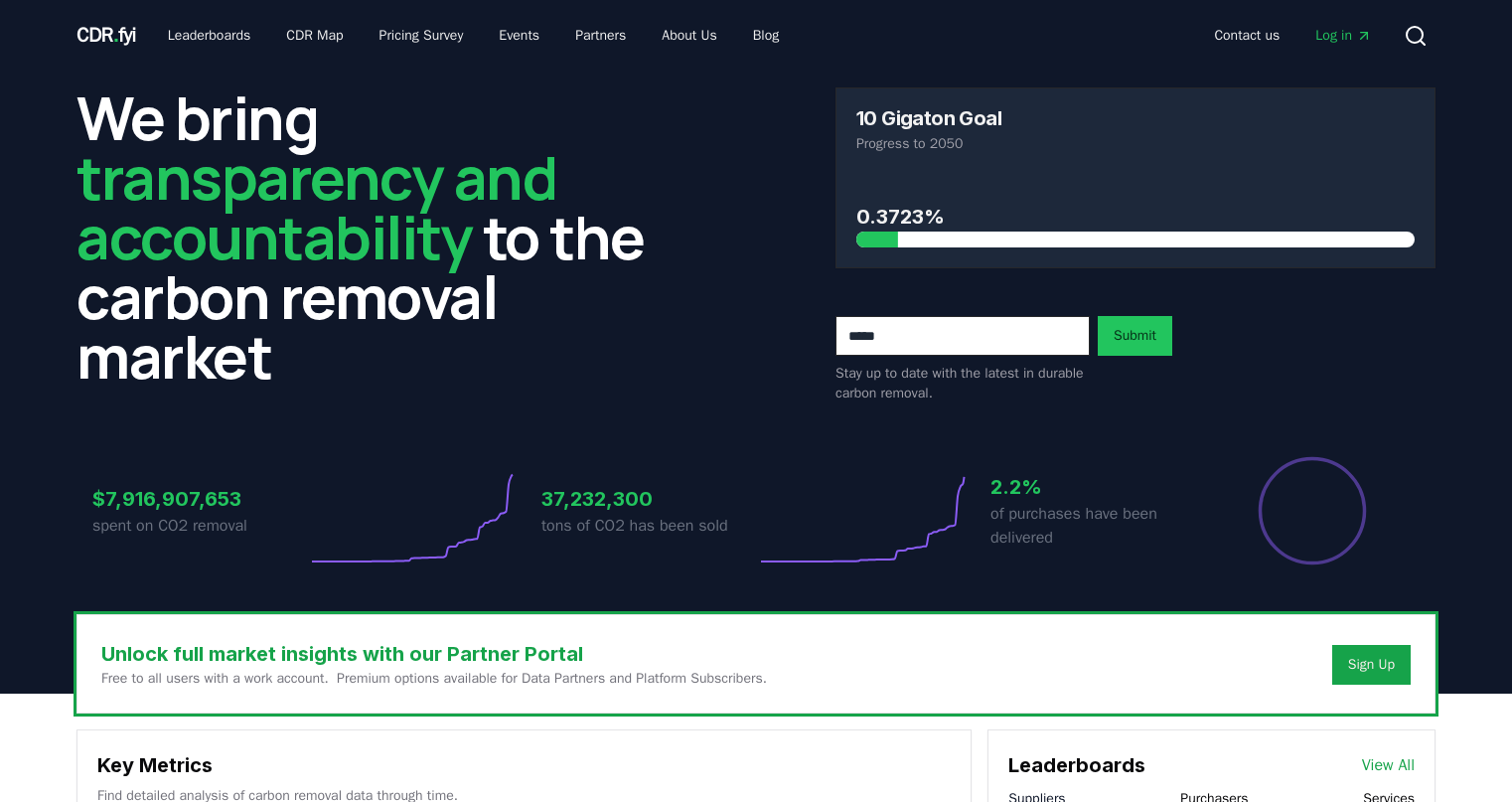 scroll, scrollTop: 0, scrollLeft: 0, axis: both 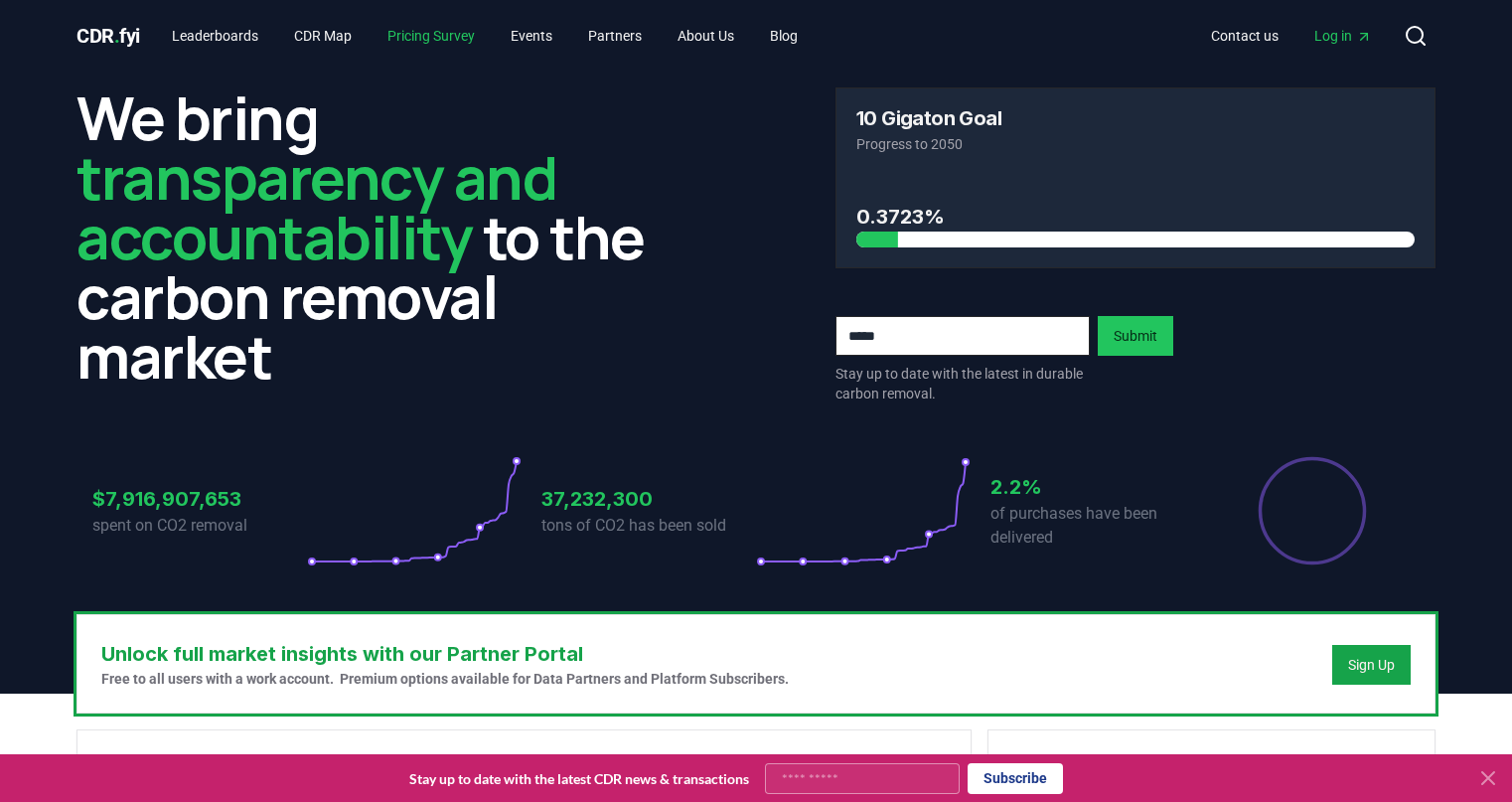 click on "Pricing Survey" at bounding box center (431, 36) 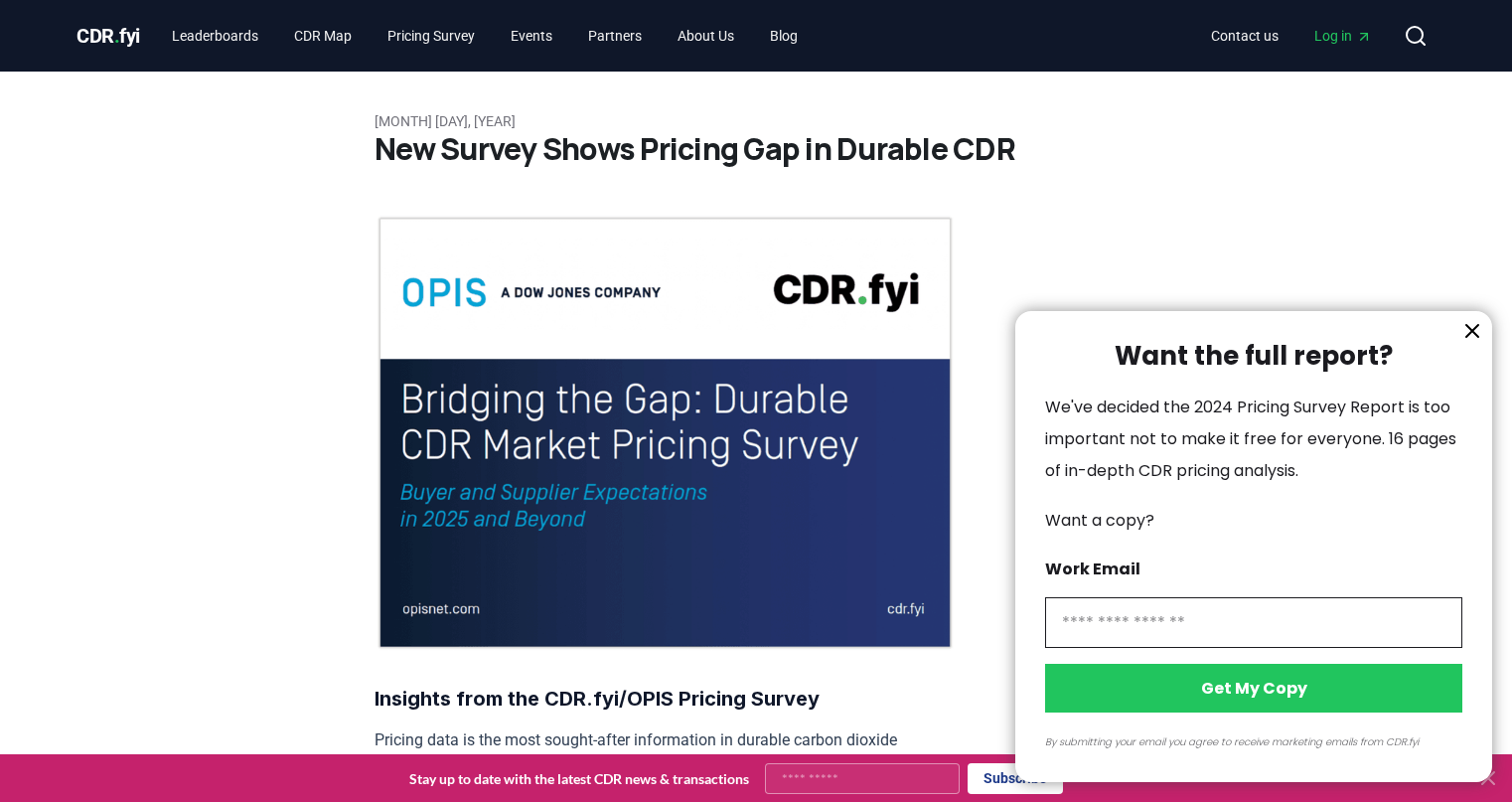 click 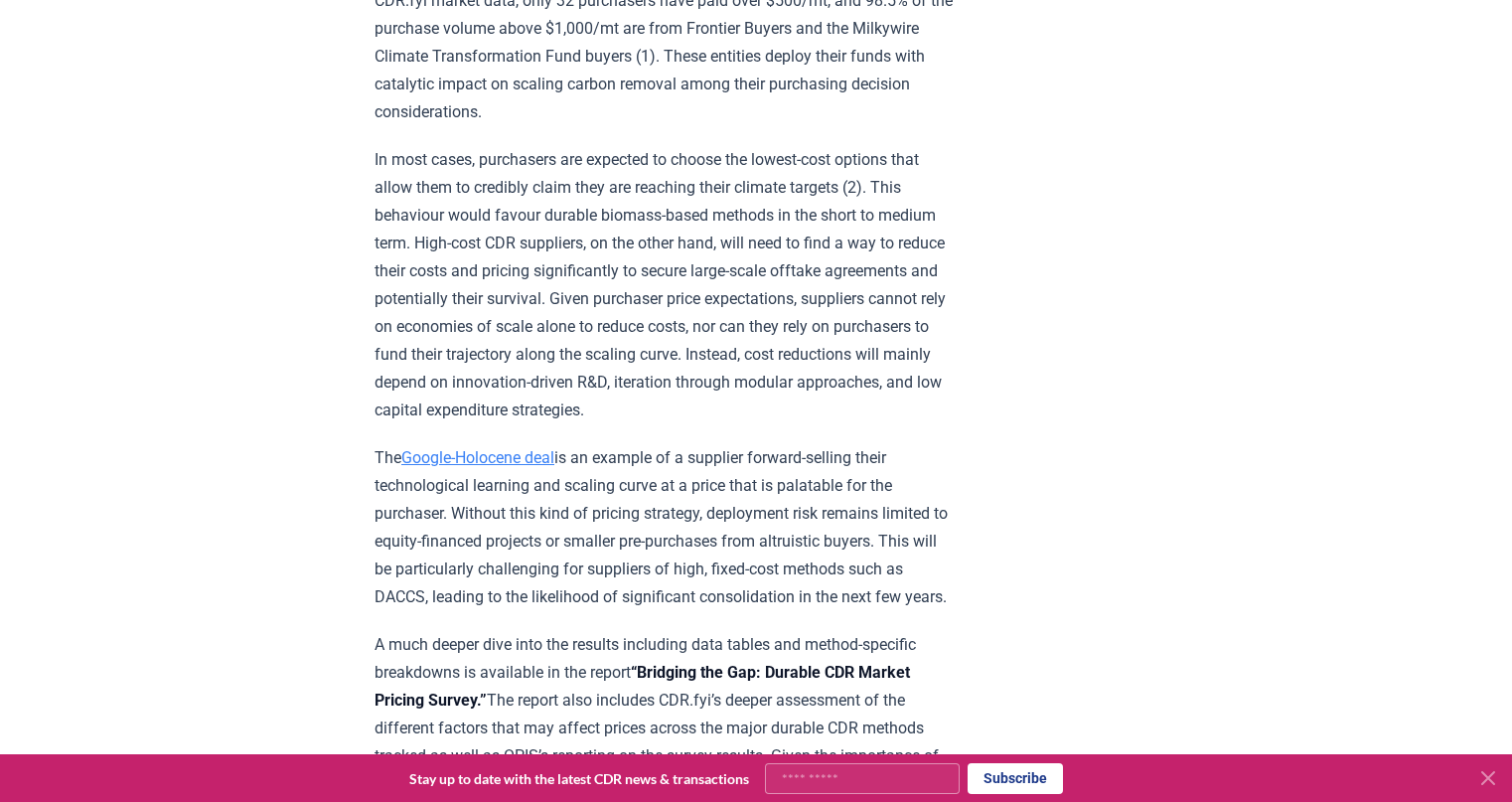scroll, scrollTop: 3311, scrollLeft: 0, axis: vertical 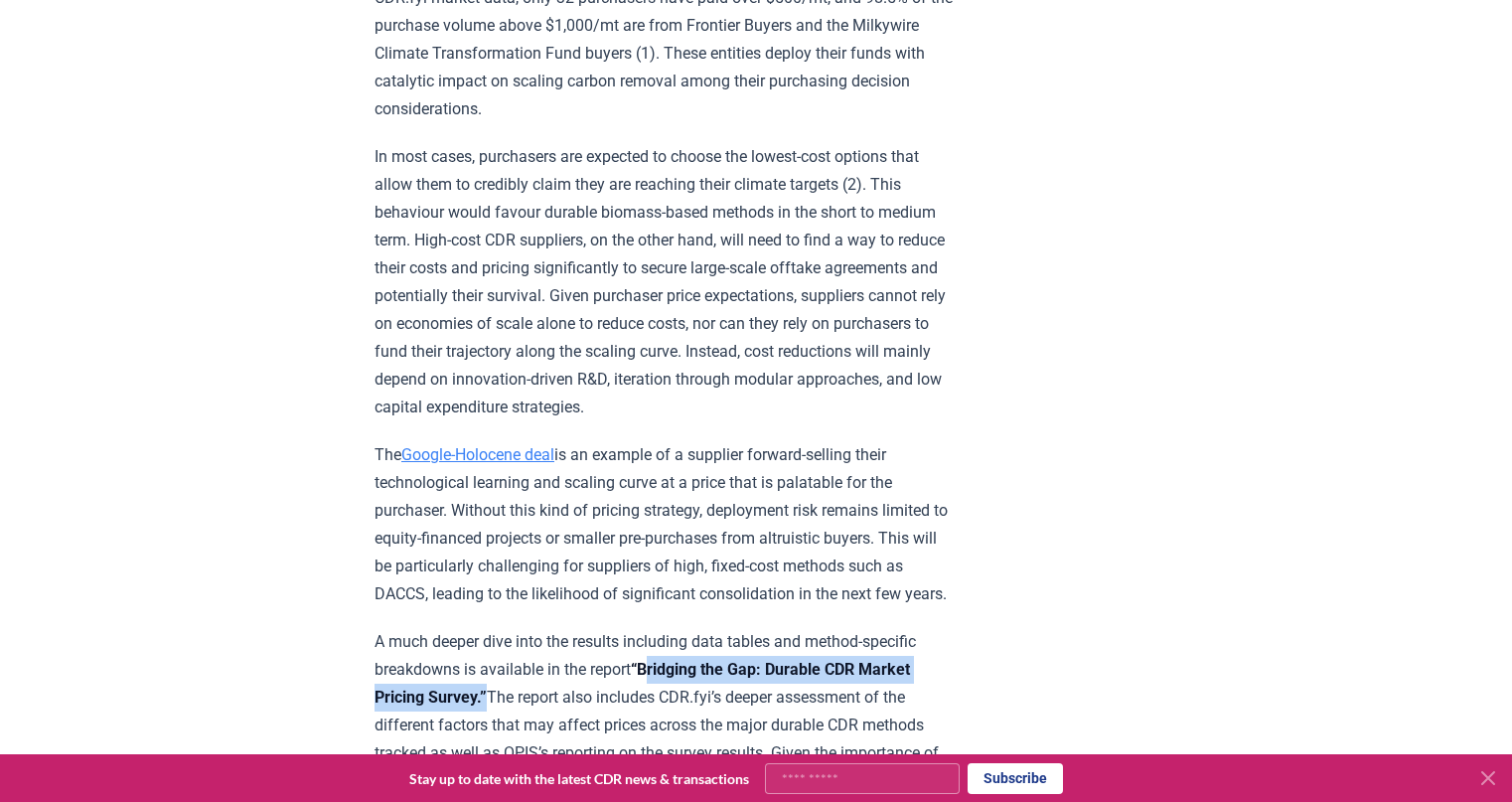 drag, startPoint x: 648, startPoint y: 382, endPoint x: 429, endPoint y: 412, distance: 221.04524 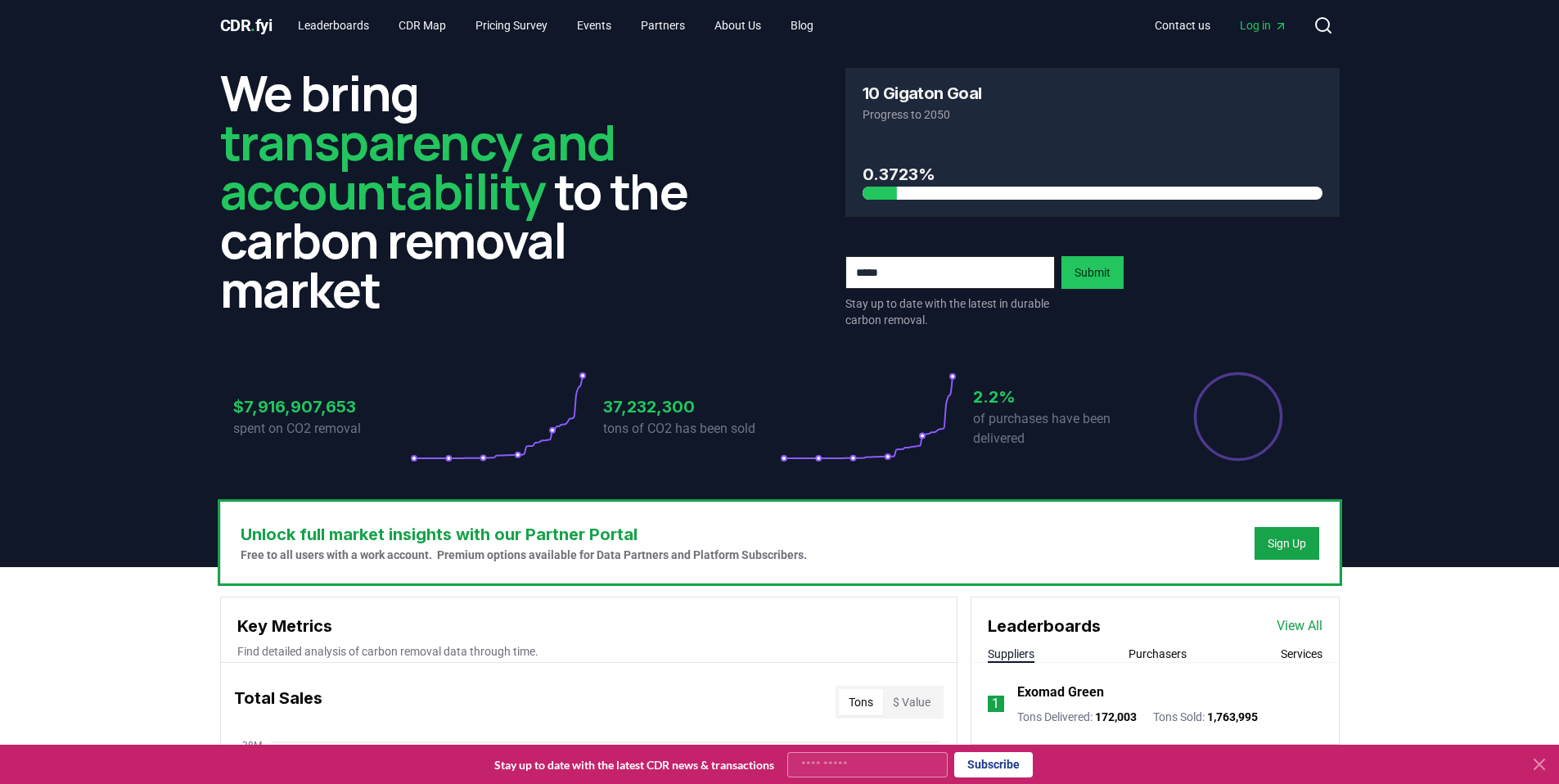 scroll, scrollTop: 0, scrollLeft: 0, axis: both 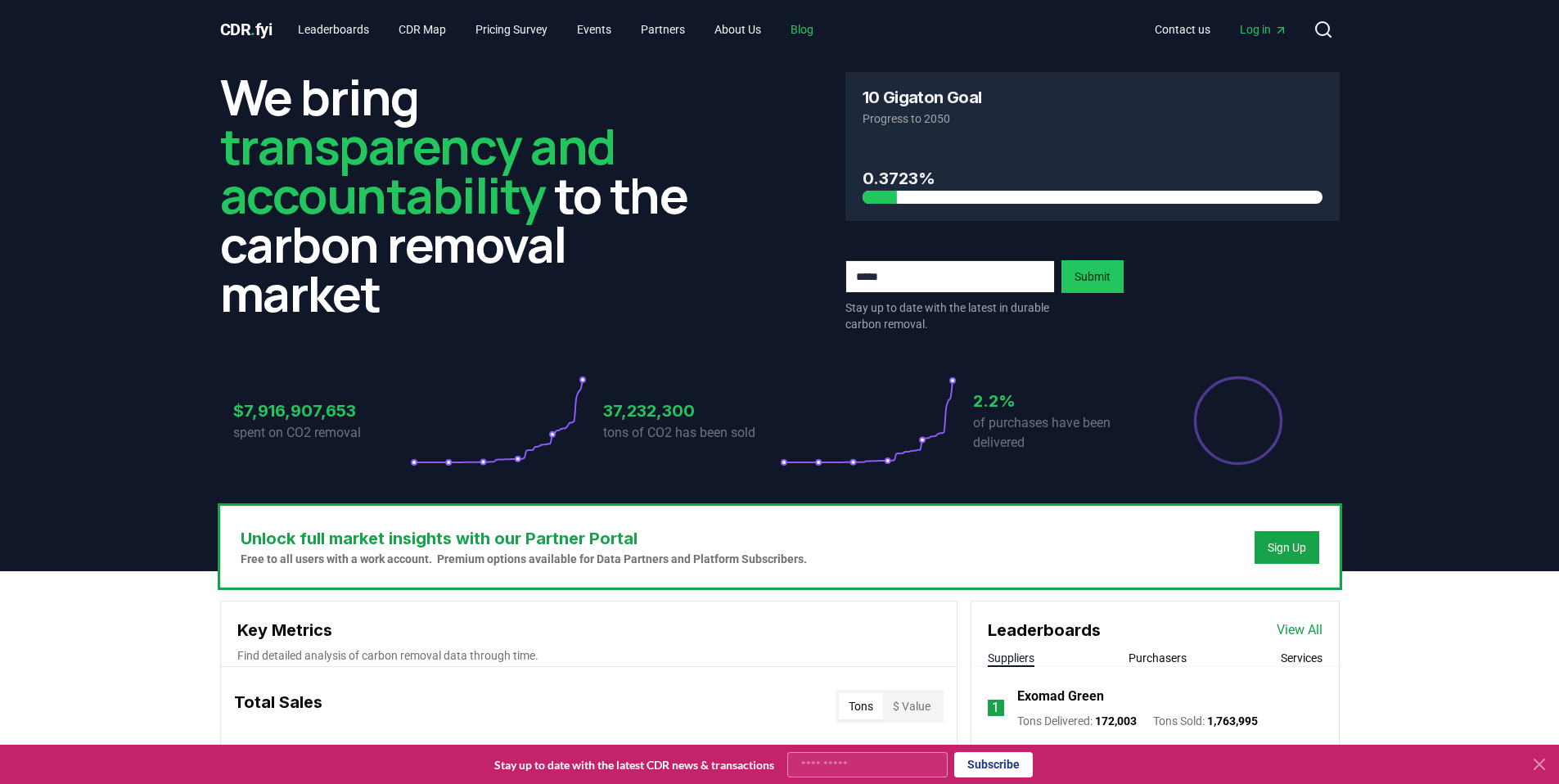 click on "Blog" at bounding box center [802, 29] 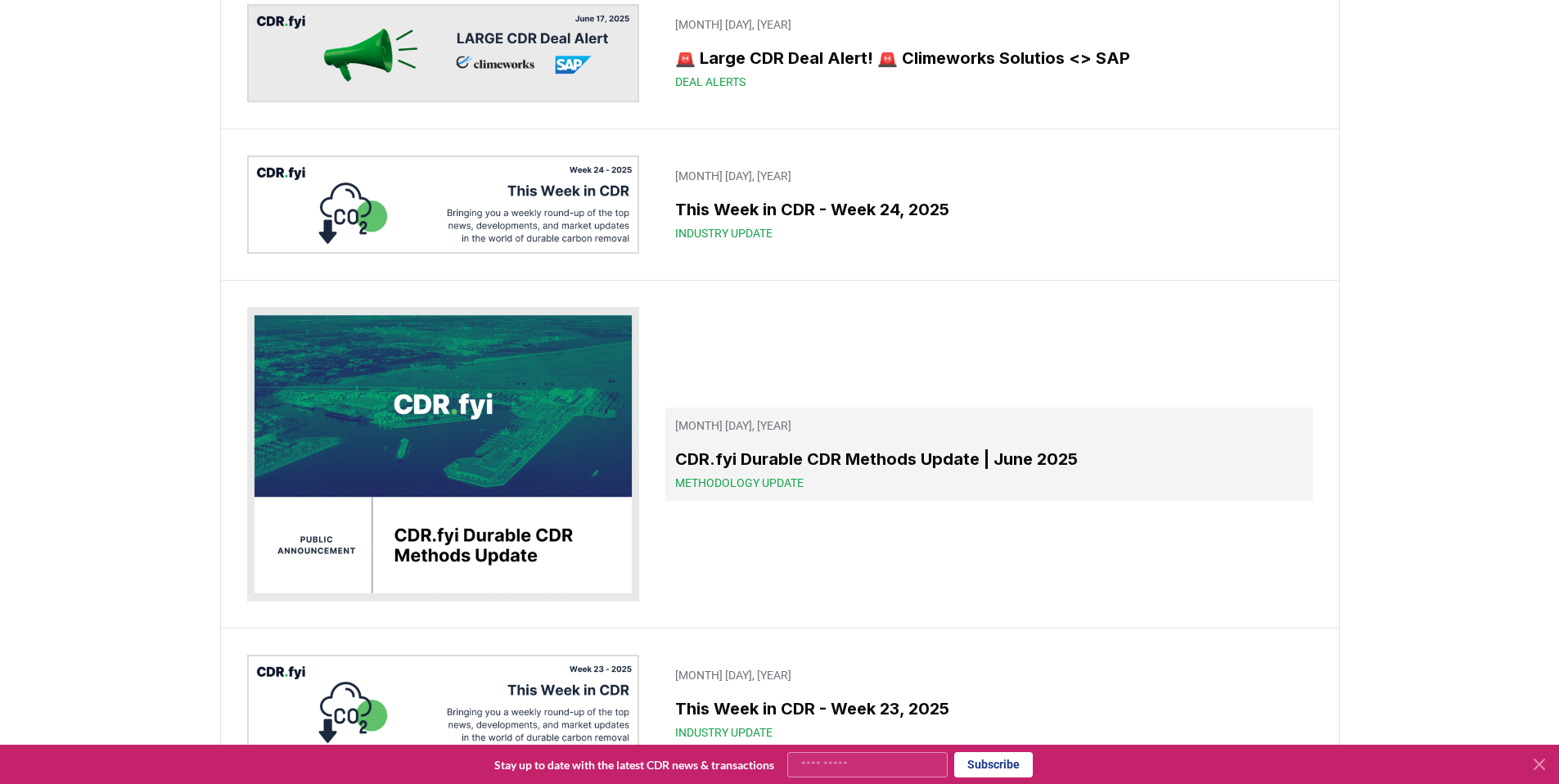 scroll, scrollTop: 1819, scrollLeft: 0, axis: vertical 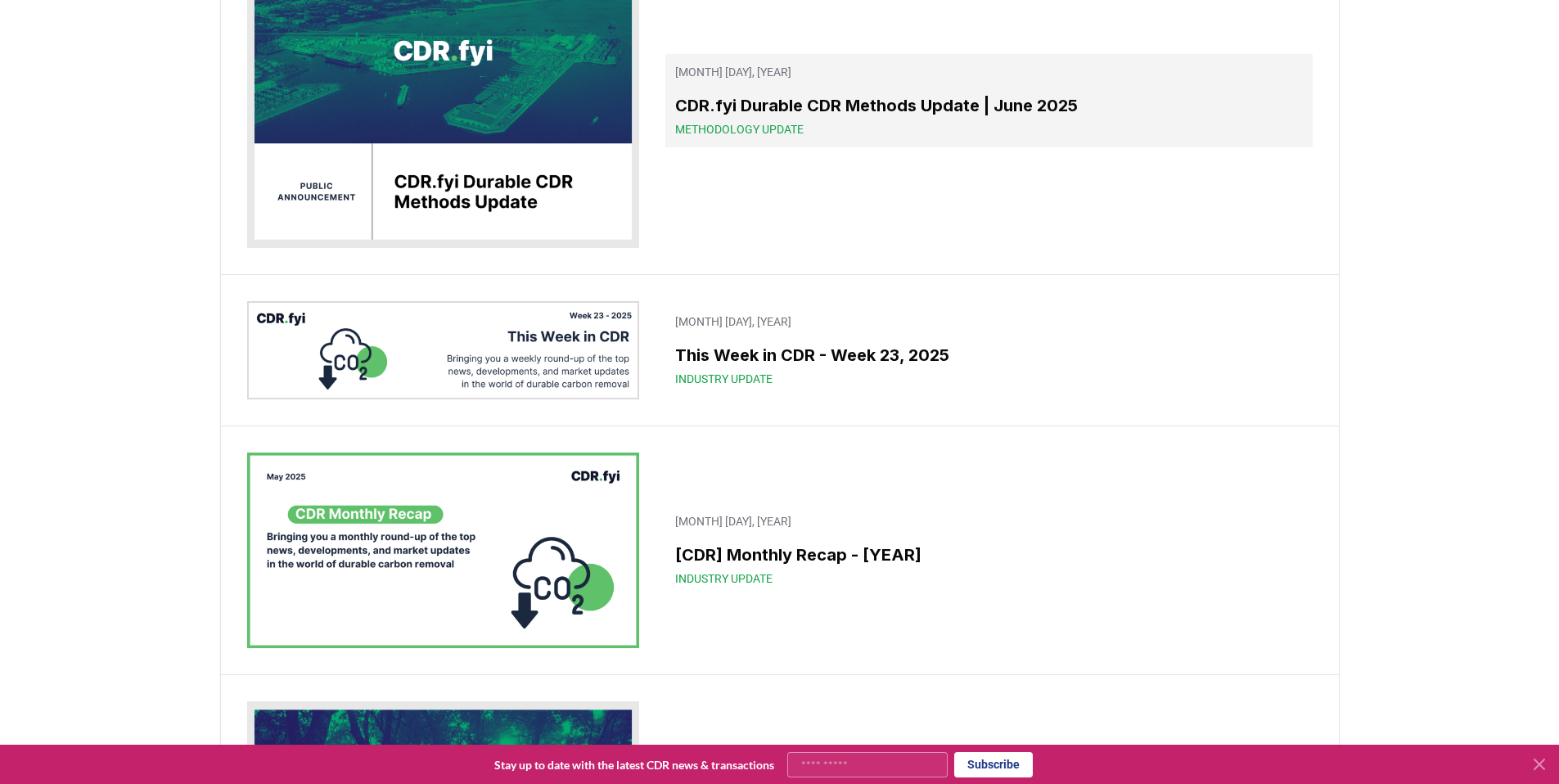 click on "Methodology Update" at bounding box center [739, 129] 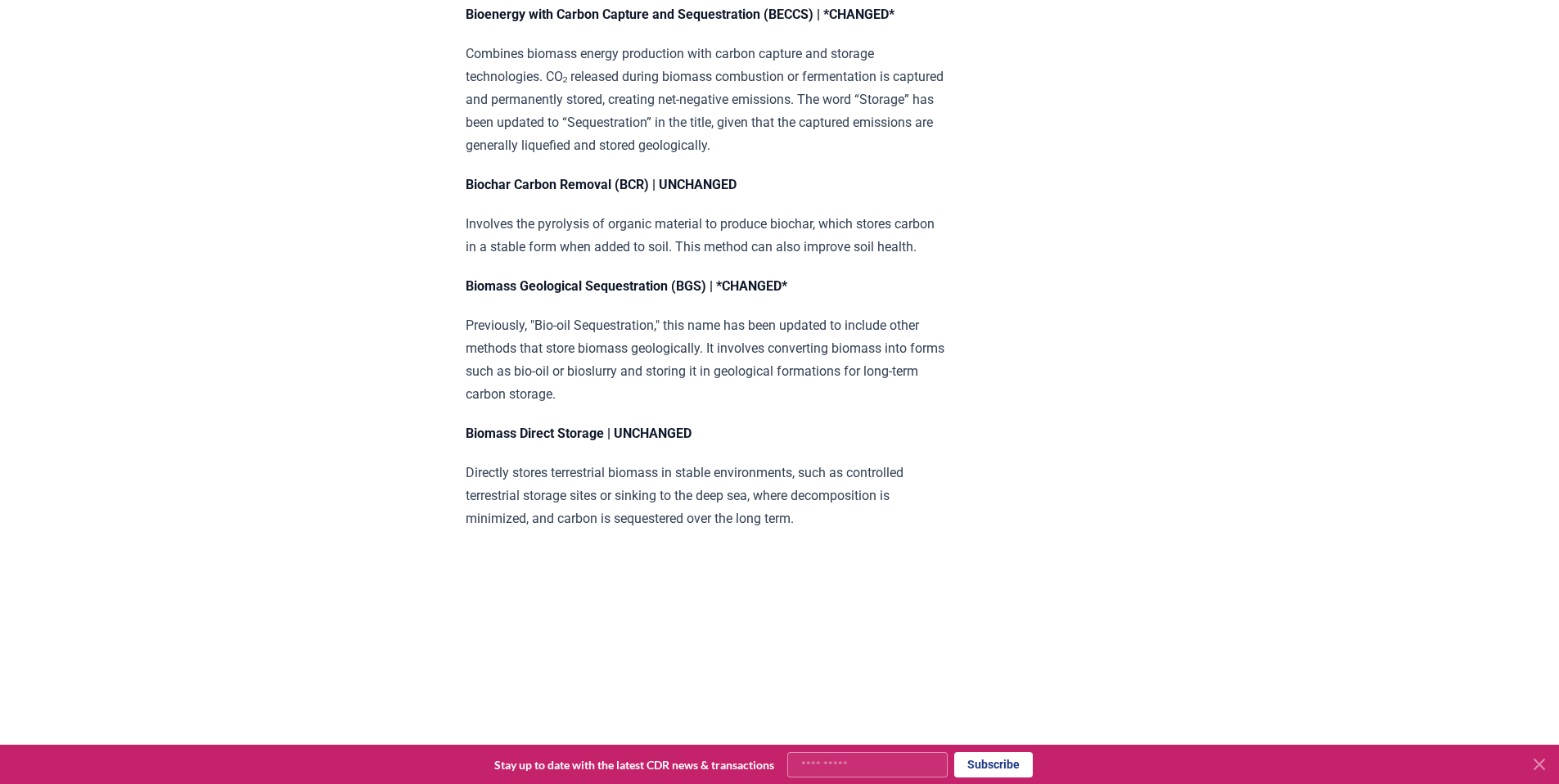 scroll, scrollTop: 2735, scrollLeft: 0, axis: vertical 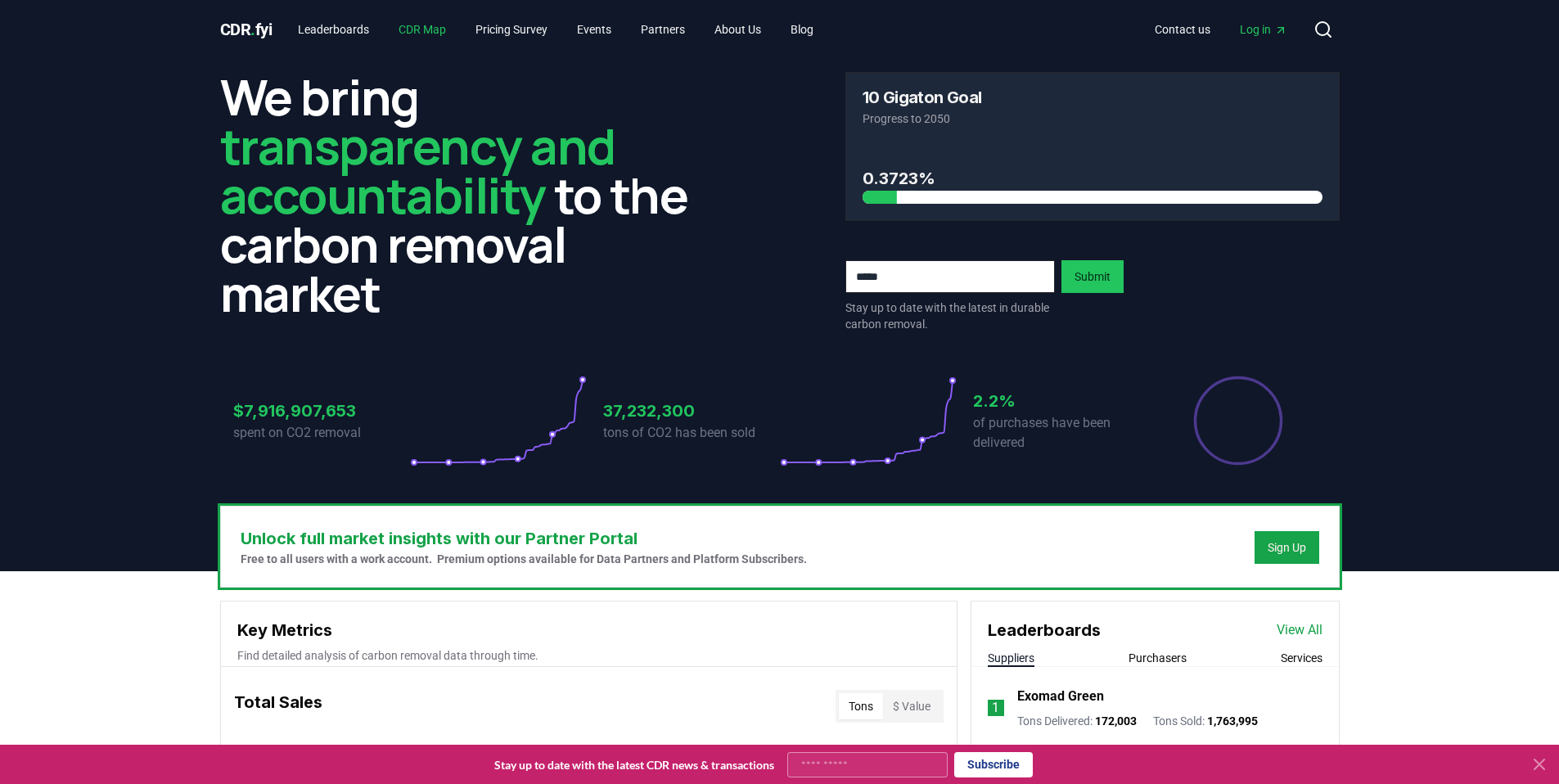 click on "CDR Map" at bounding box center (422, 29) 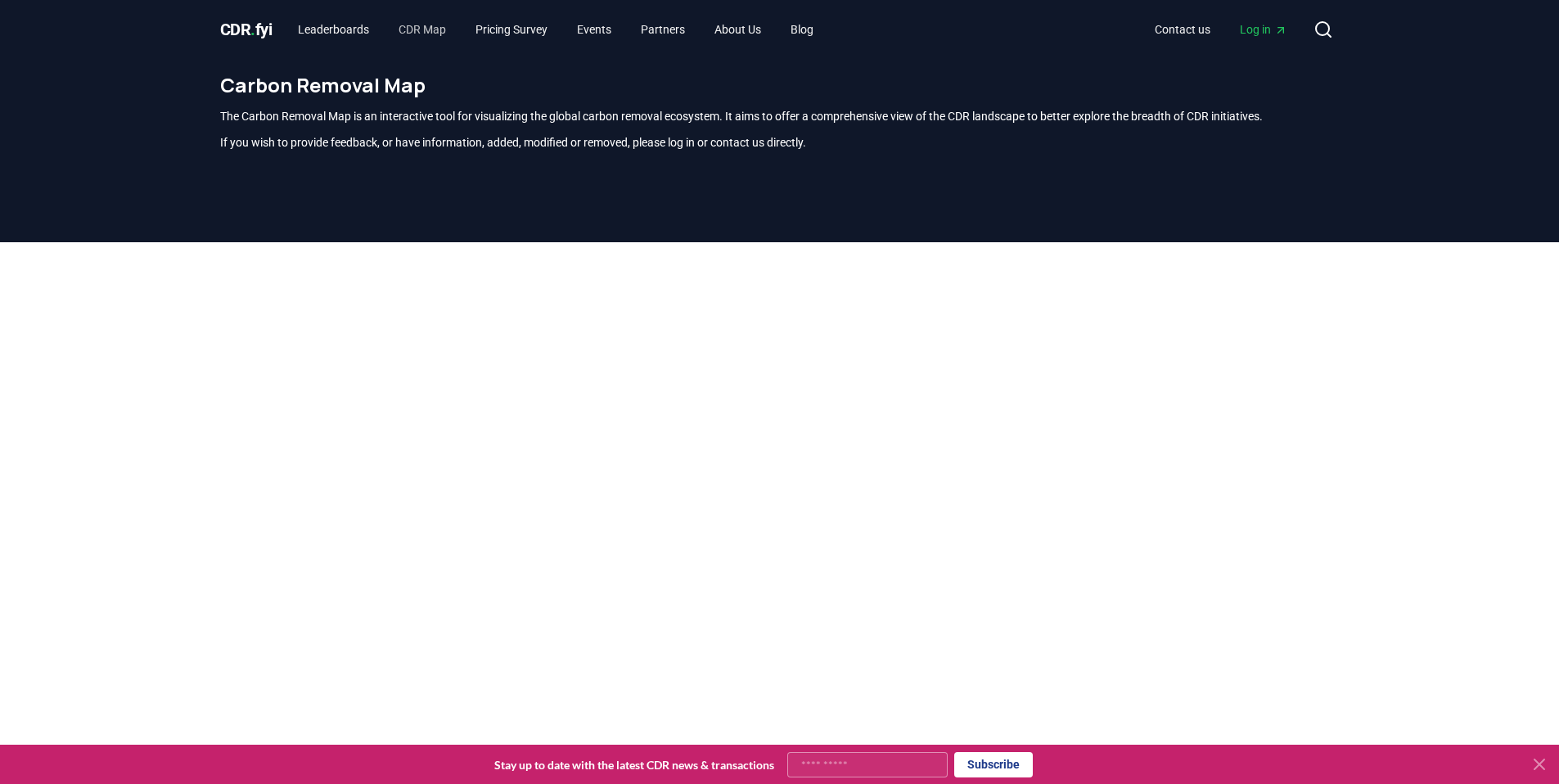 scroll, scrollTop: 481, scrollLeft: 0, axis: vertical 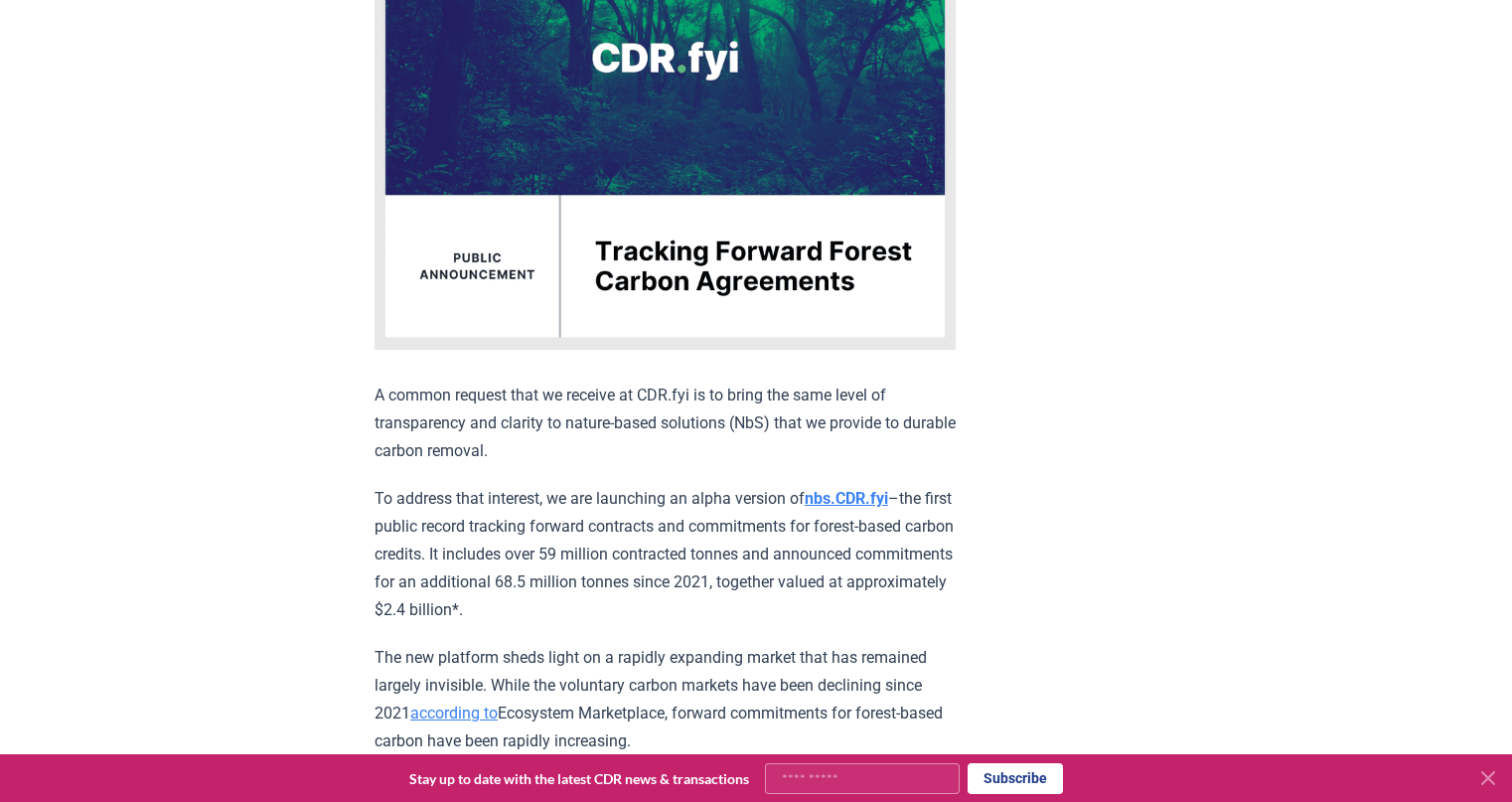 click on "nbs.CDR.fyi" at bounding box center [846, 498] 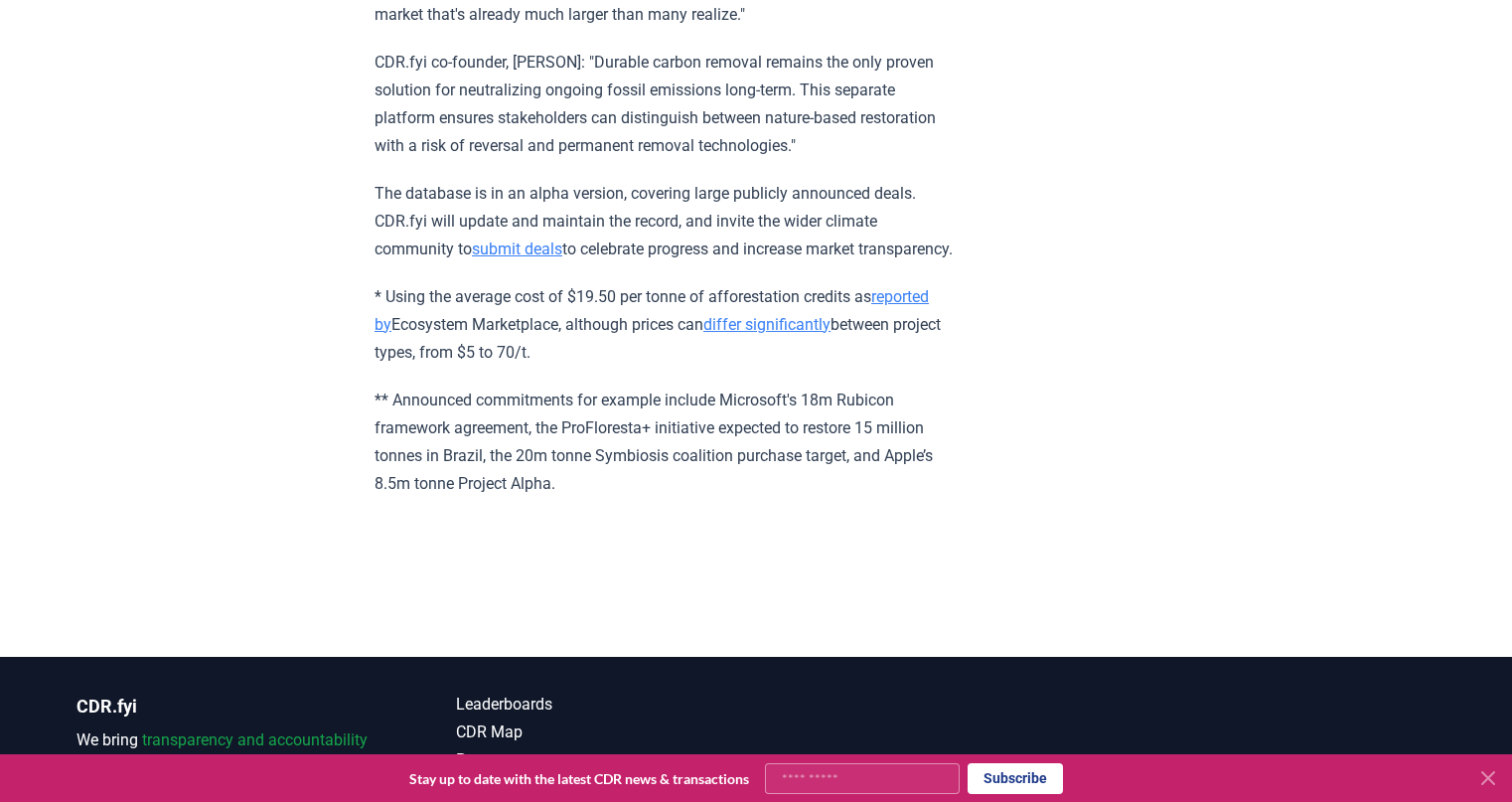 scroll, scrollTop: 2032, scrollLeft: 0, axis: vertical 